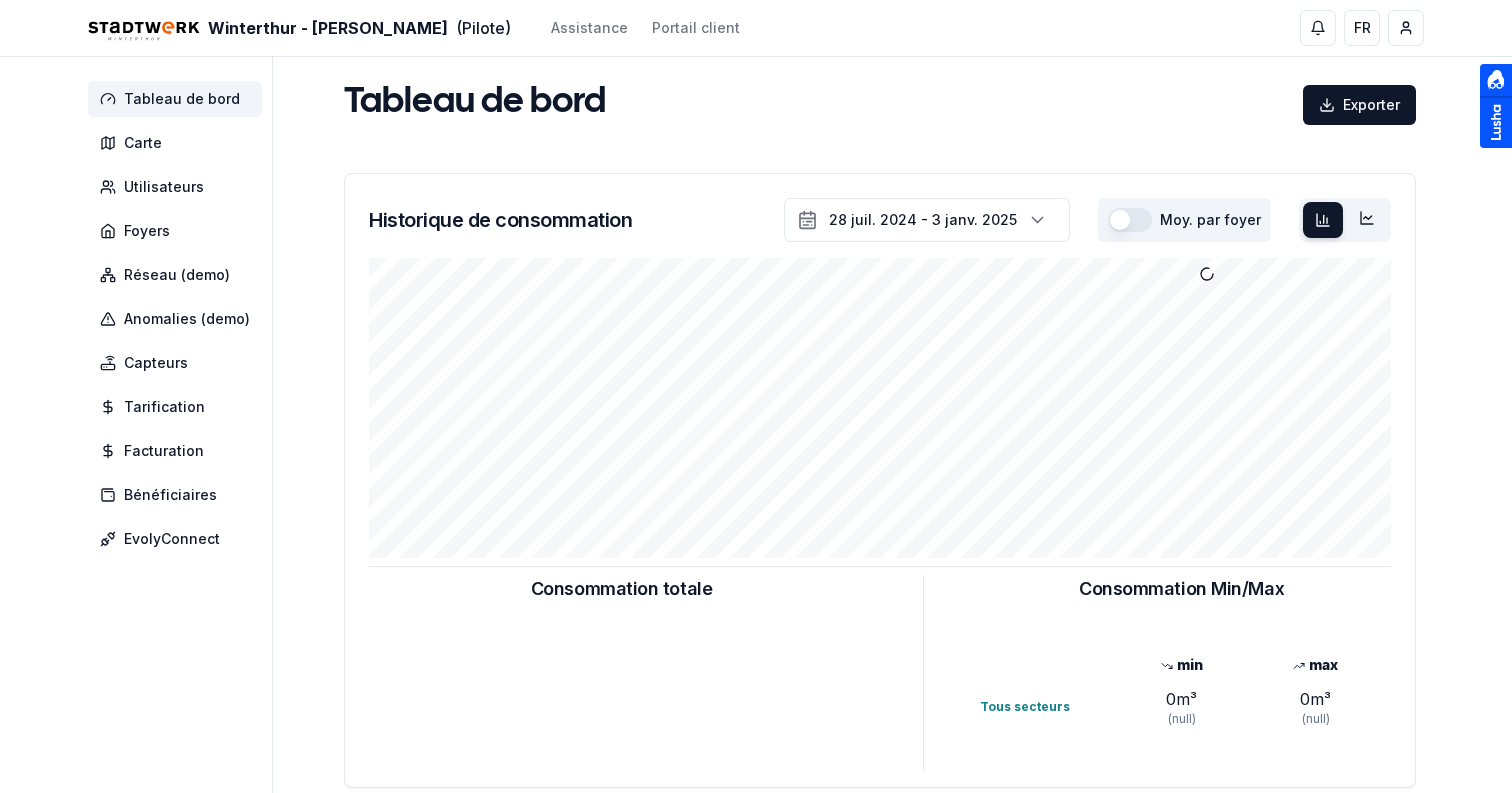 scroll, scrollTop: 0, scrollLeft: 0, axis: both 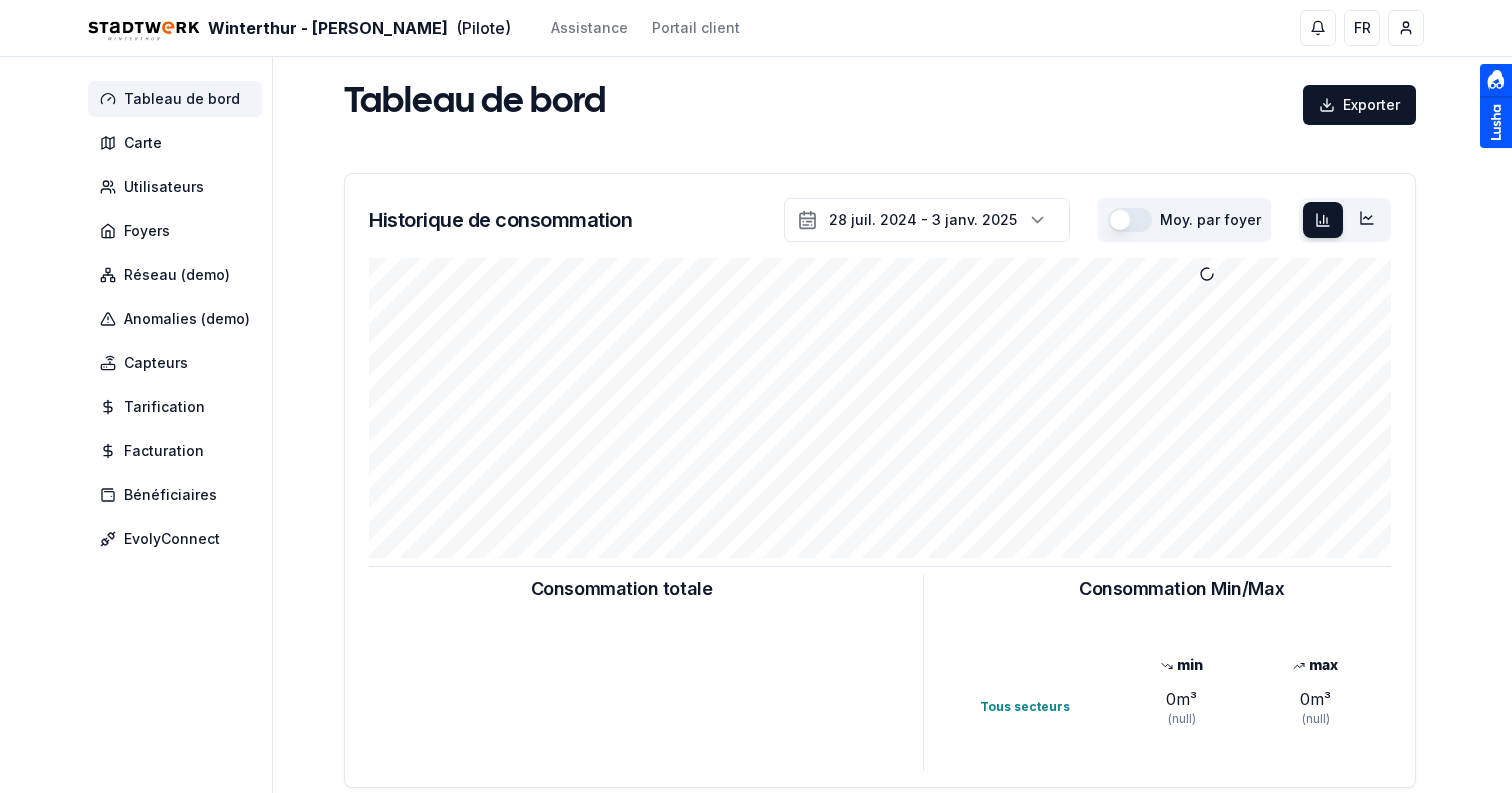 click on "Winterthur - [PERSON_NAME]" at bounding box center (328, 28) 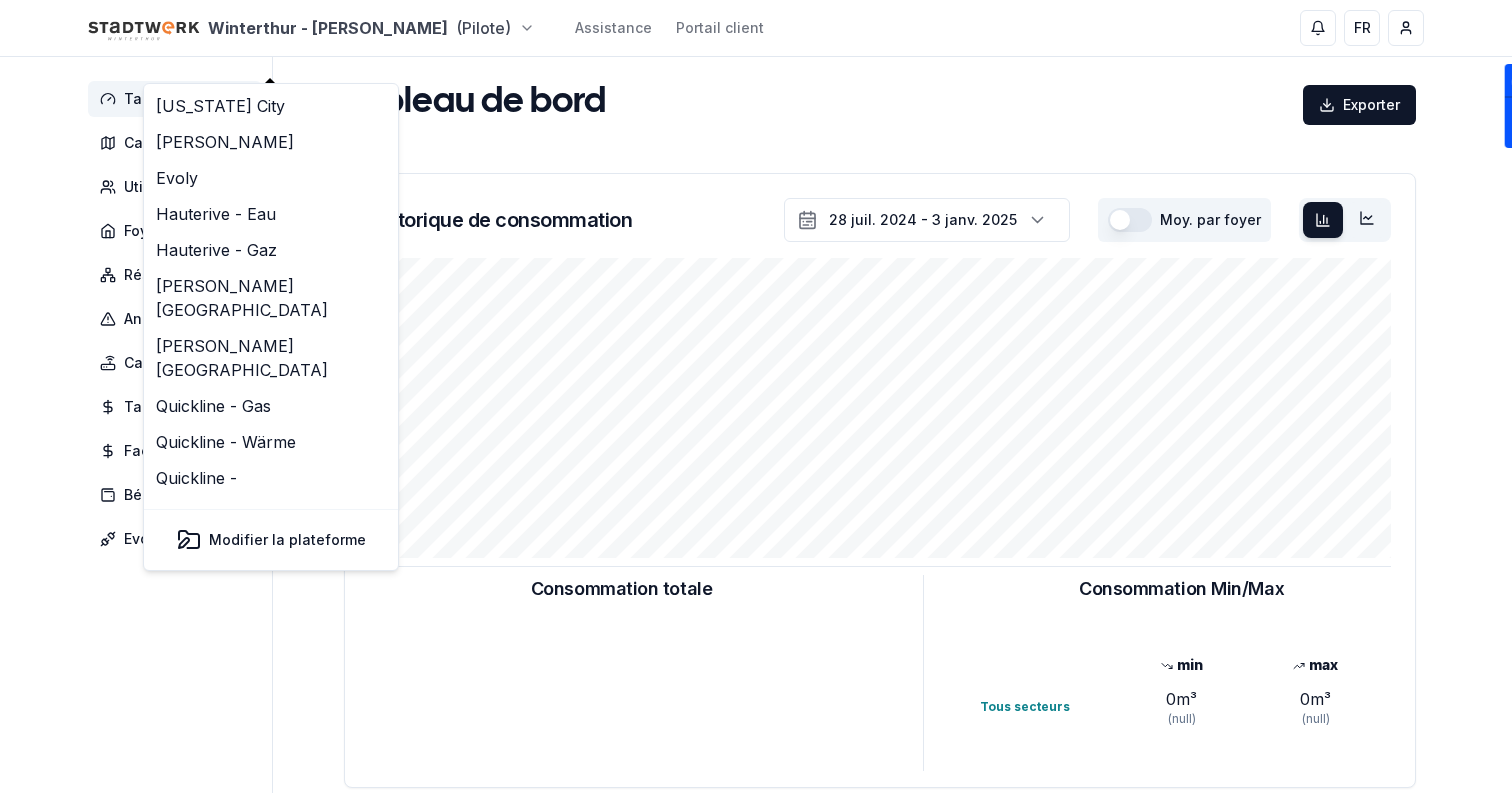 click on "Winterthur - [PERSON_NAME] (Pilote) Assistance Portail client FR Sami Tableau de bord Carte Utilisateurs Foyers Réseau (demo) Anomalies (demo) Capteurs Tarification Facturation Bénéficiaires EvolyConnect Tableau de bord Exporter Historique de consommation 28 juil. 2024 - 3 janv. 2025 [PERSON_NAME]. par foyer Consommation totale Consommation Min/Max min max Tous secteurs 0  m³ (null) 0  m³ (null) Consommation totale Consommation Min/Max min max Tous secteurs 0  m³ (null) 0  m³ (null) Nombre de compteurs installés :  7 GWF Integra Itron 2 5 0 Tous secteurs Anomalies    (demo) Fuites Fraudes Réclamations 10 Fuites détectées 181.49 m³ Volume total des fuites Développé par   evoly   -  metering forever different . Linkedin 5" at bounding box center [756, 619] 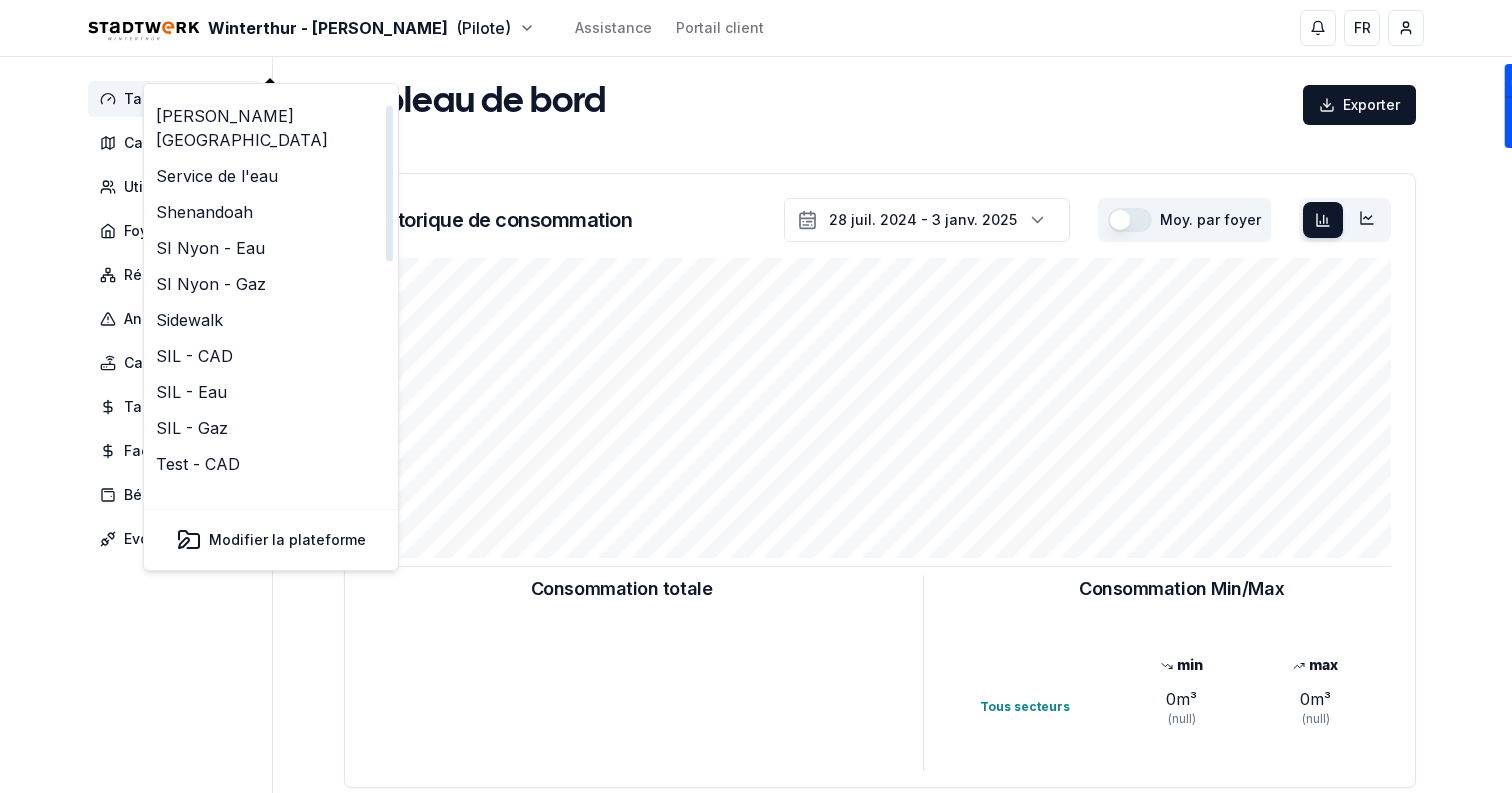 scroll, scrollTop: 611, scrollLeft: 0, axis: vertical 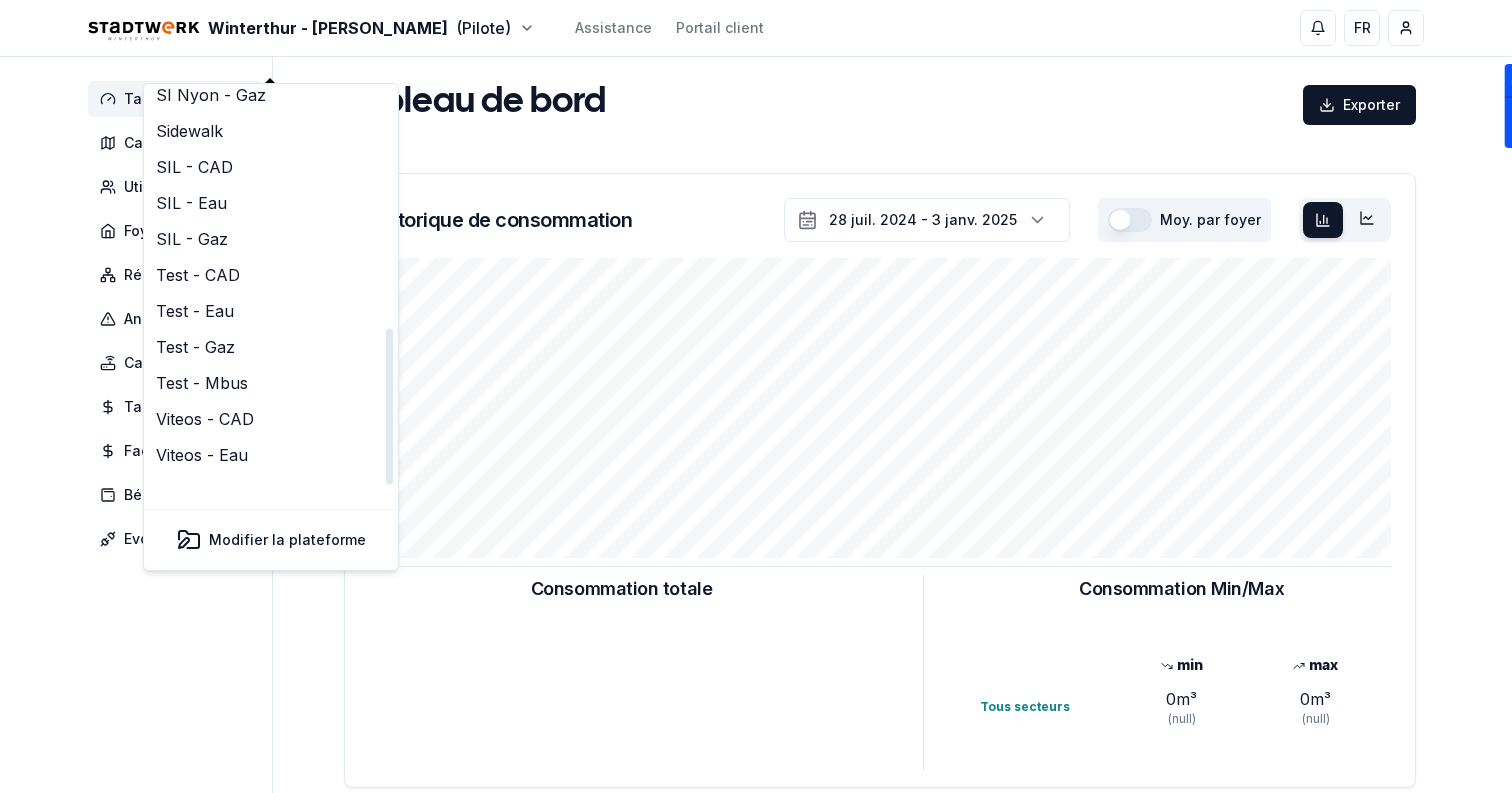 click on "Winterthur - [PERSON_NAME]" at bounding box center [271, 575] 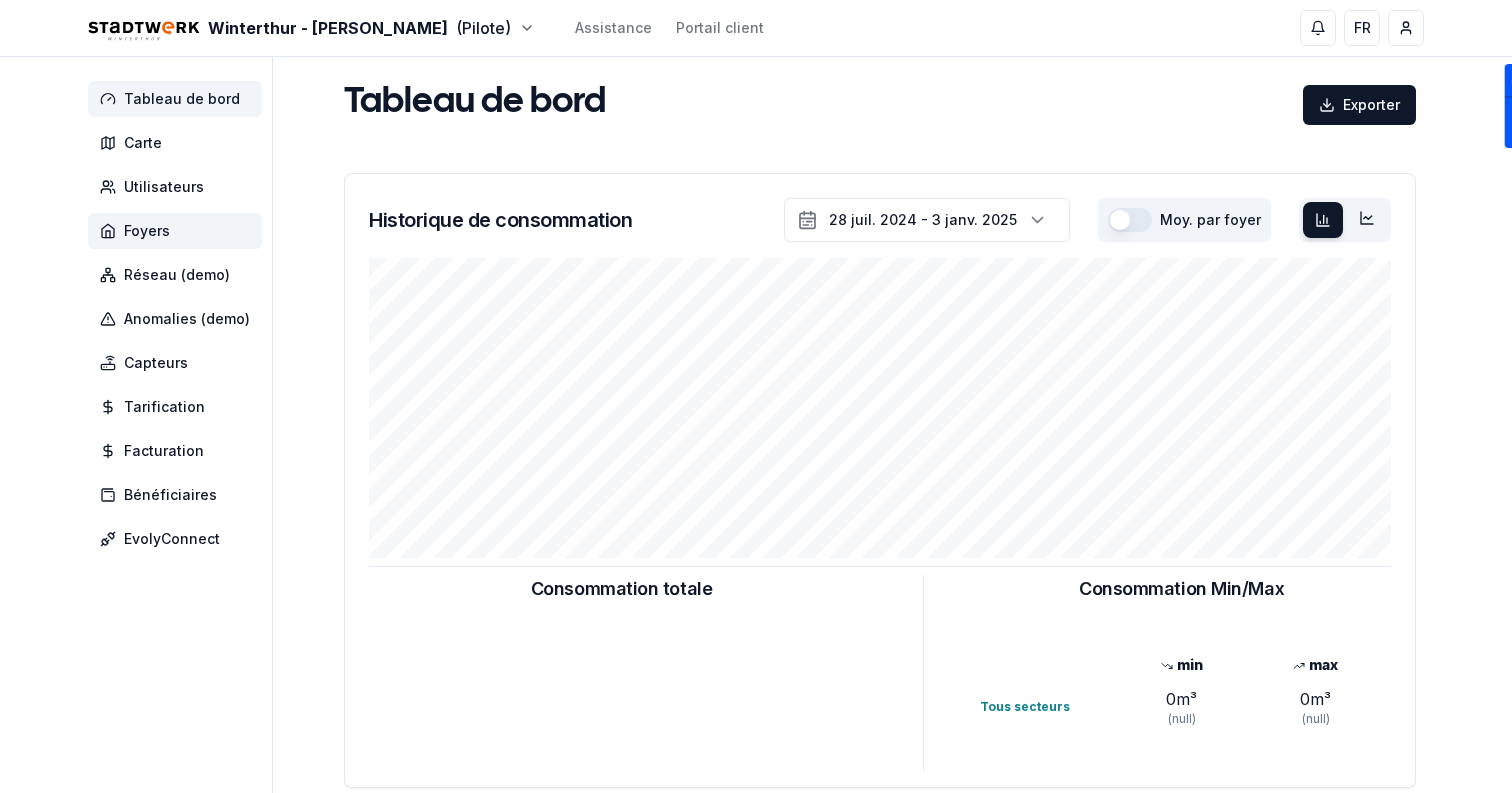 click on "Foyers" at bounding box center (175, 231) 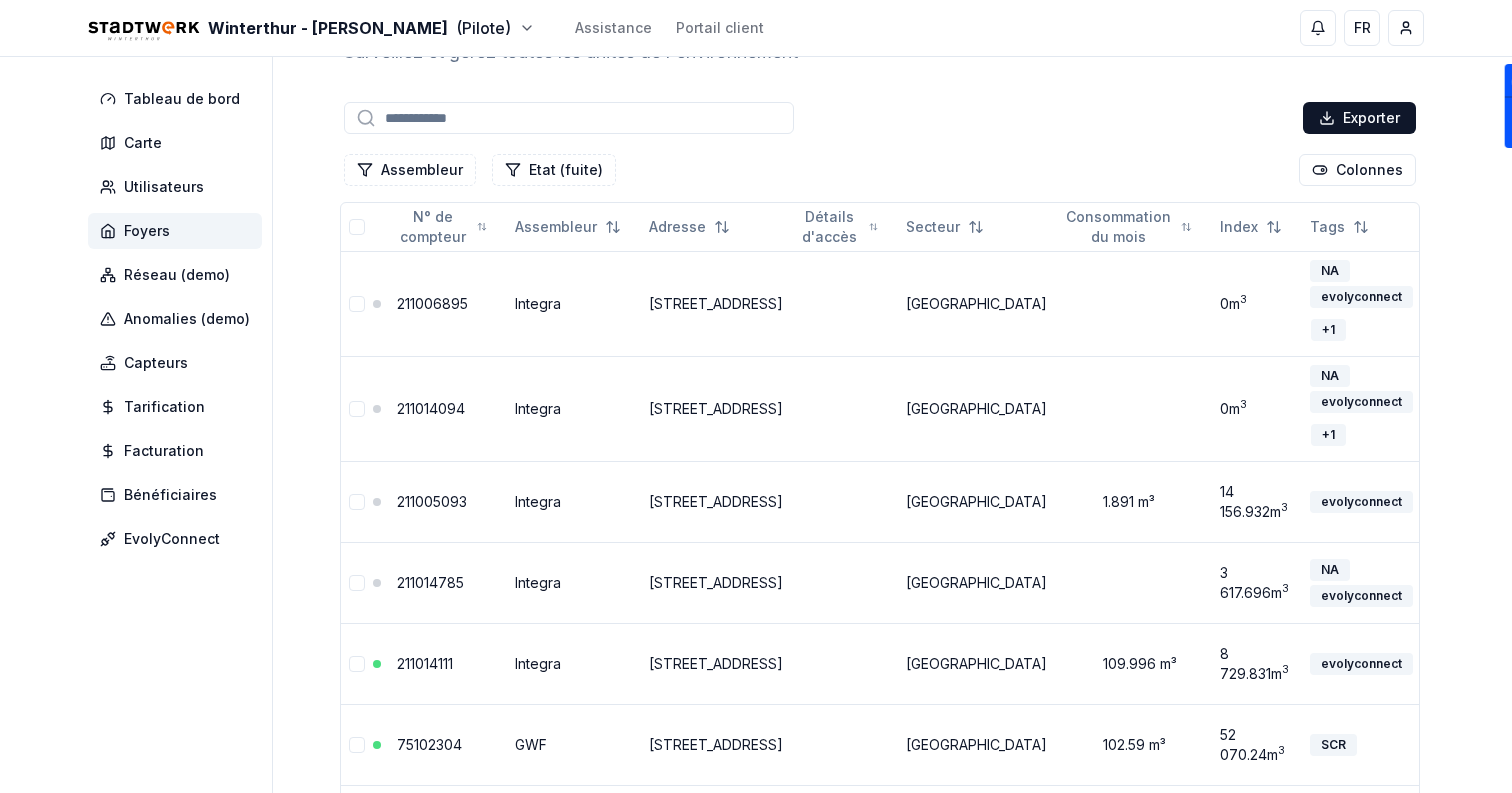 scroll, scrollTop: 78, scrollLeft: 0, axis: vertical 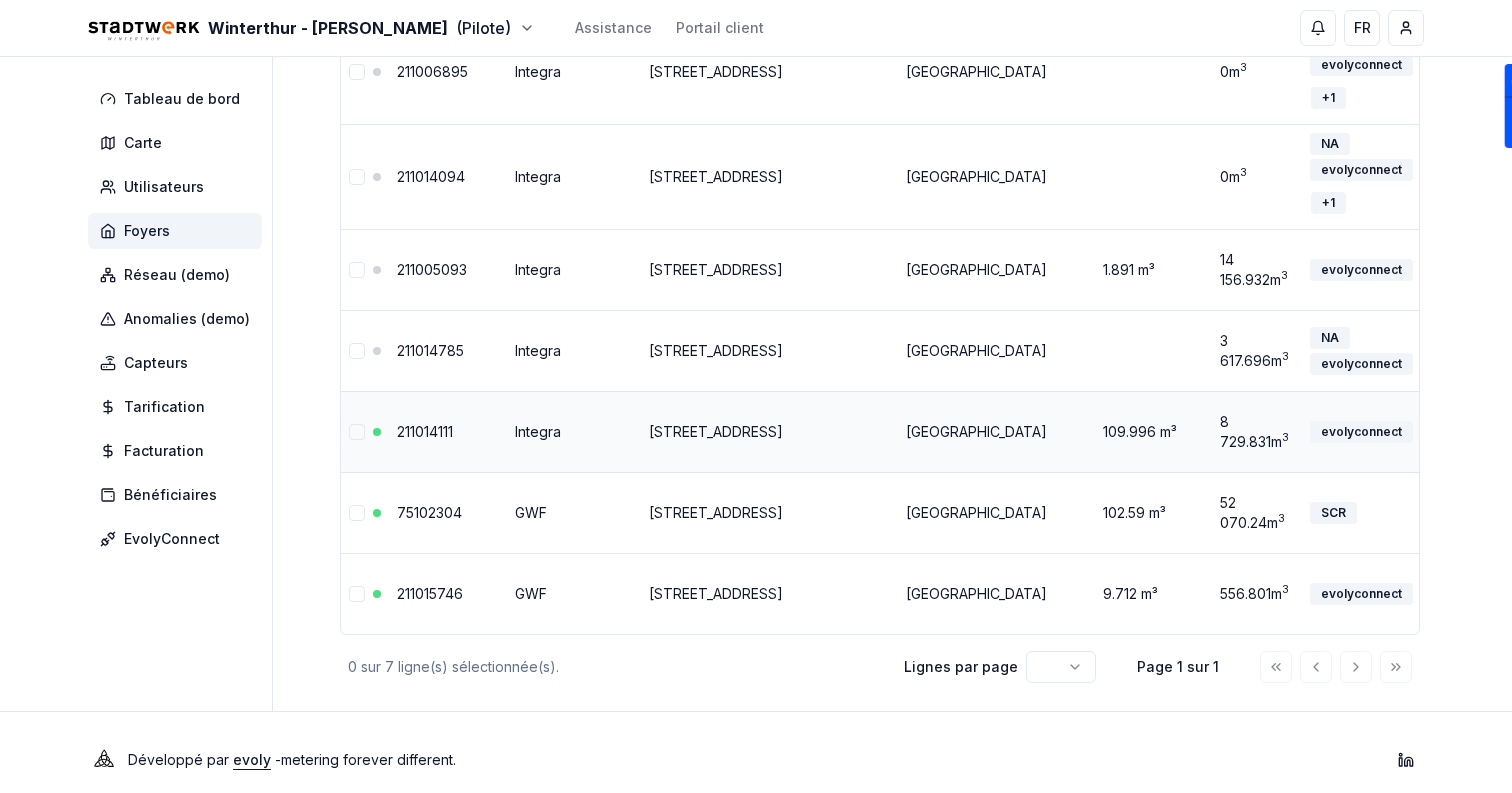 click on "[STREET_ADDRESS]" at bounding box center (716, 431) 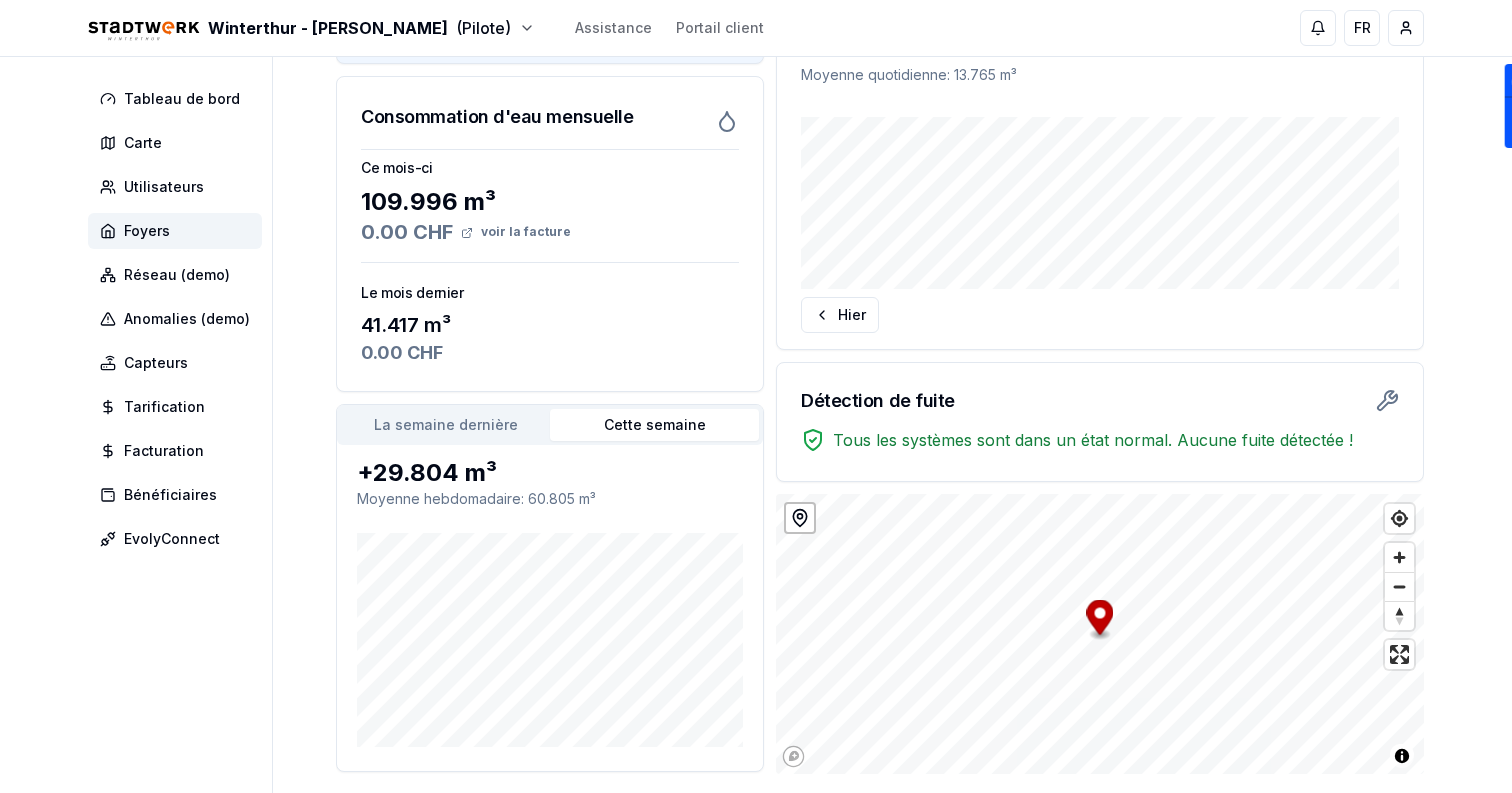 scroll, scrollTop: 0, scrollLeft: 0, axis: both 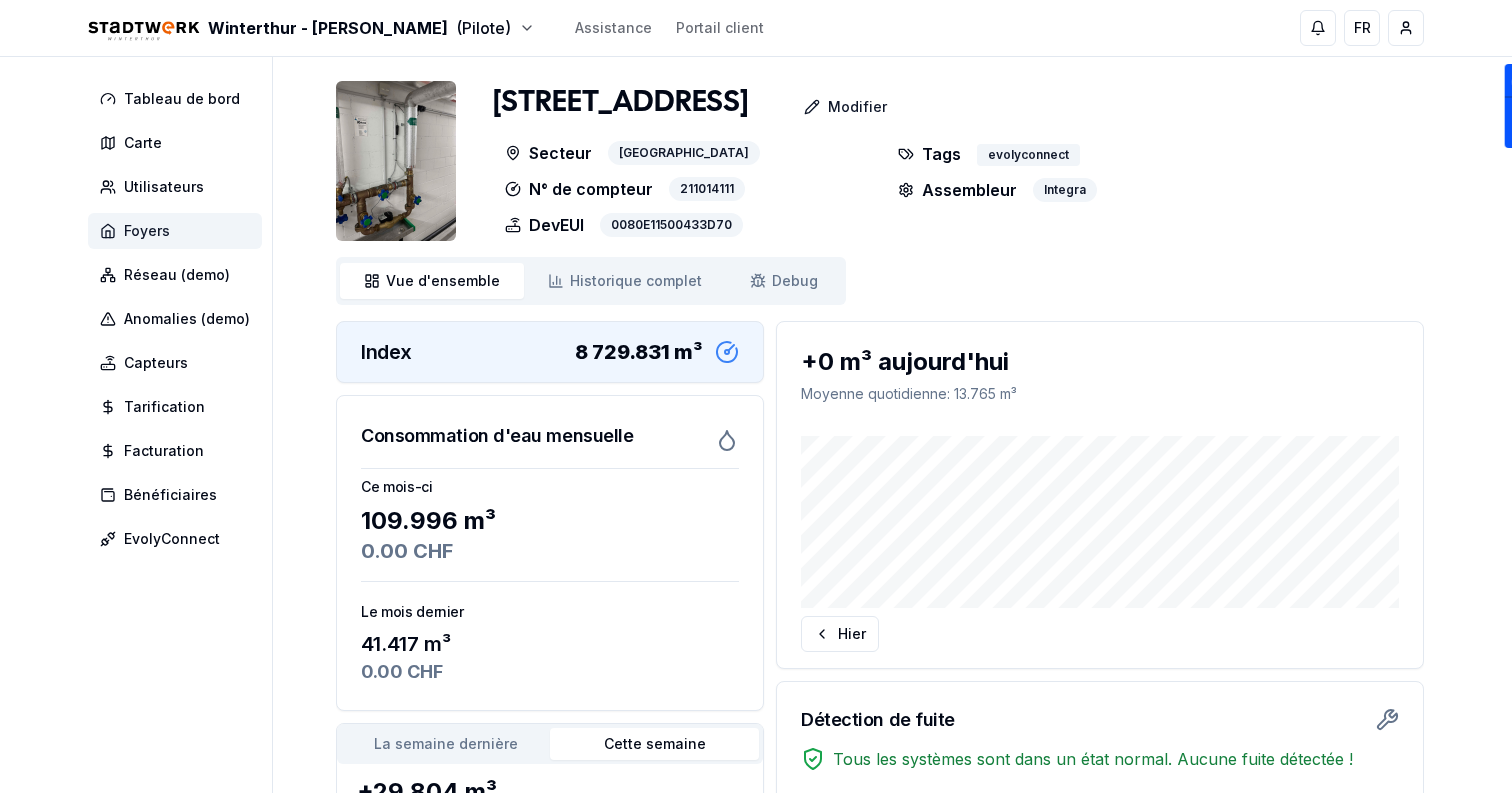 click on "Foyers" at bounding box center [175, 231] 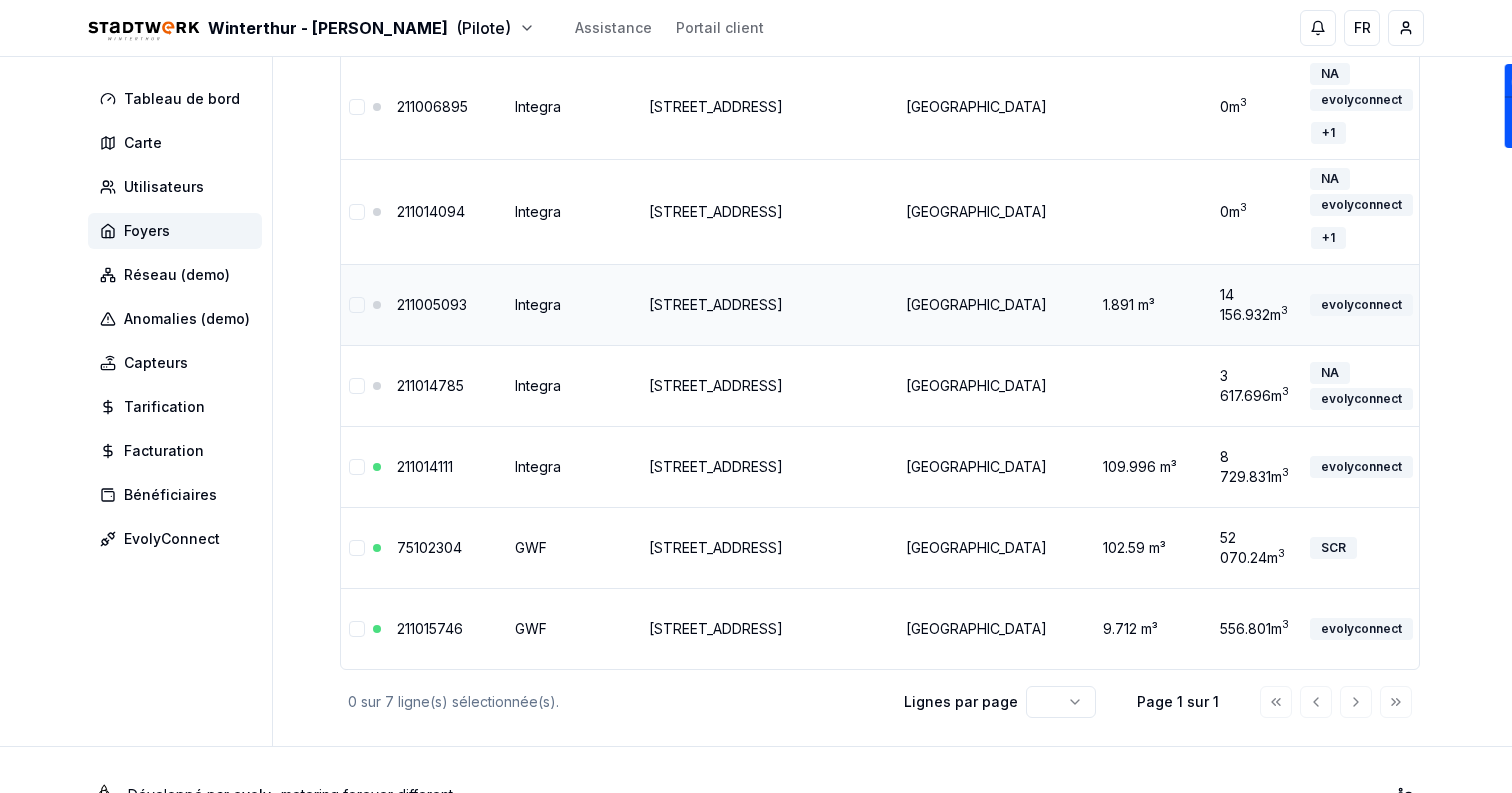 scroll, scrollTop: 333, scrollLeft: 0, axis: vertical 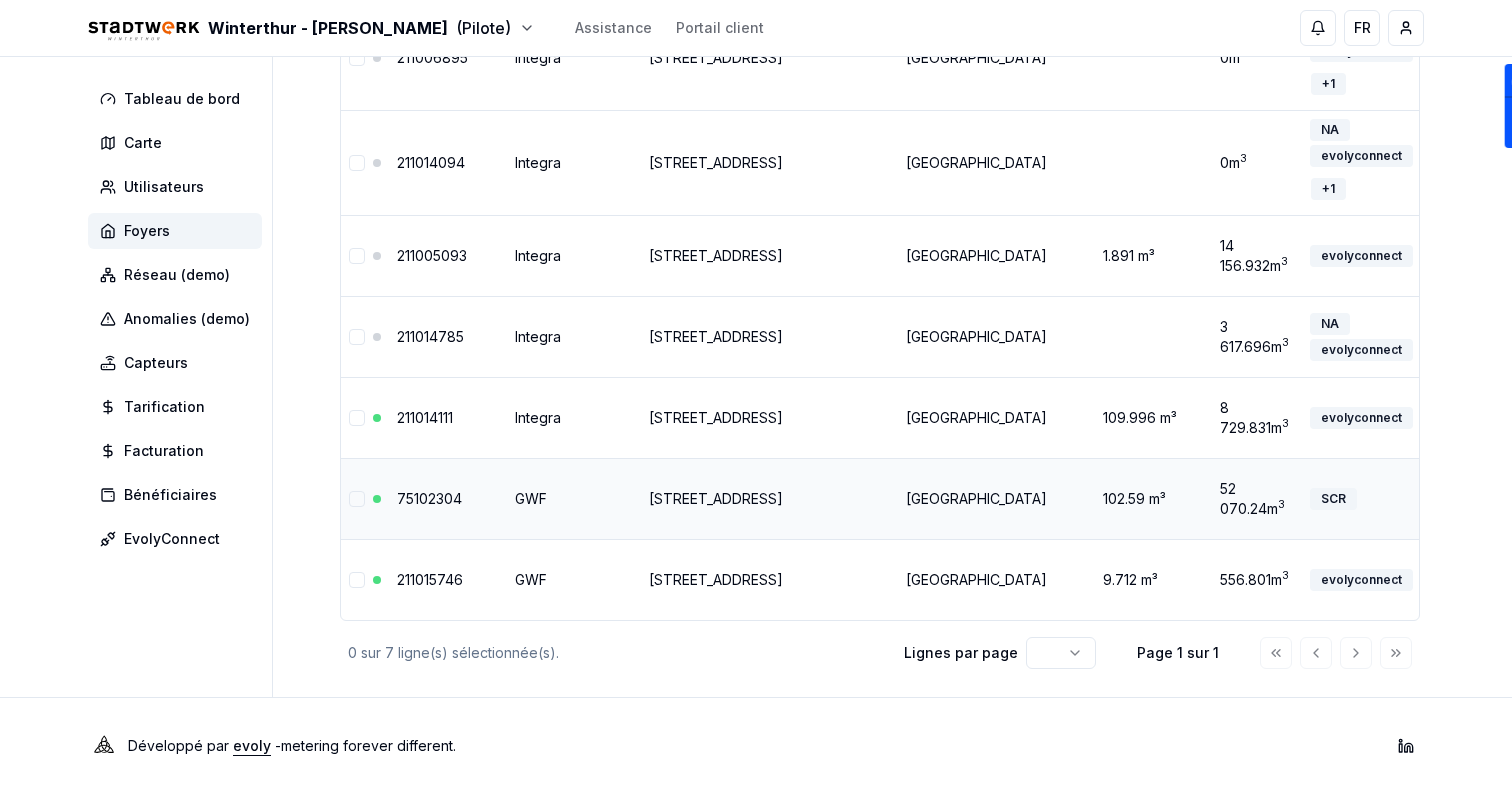 click on "[STREET_ADDRESS]" at bounding box center (716, 498) 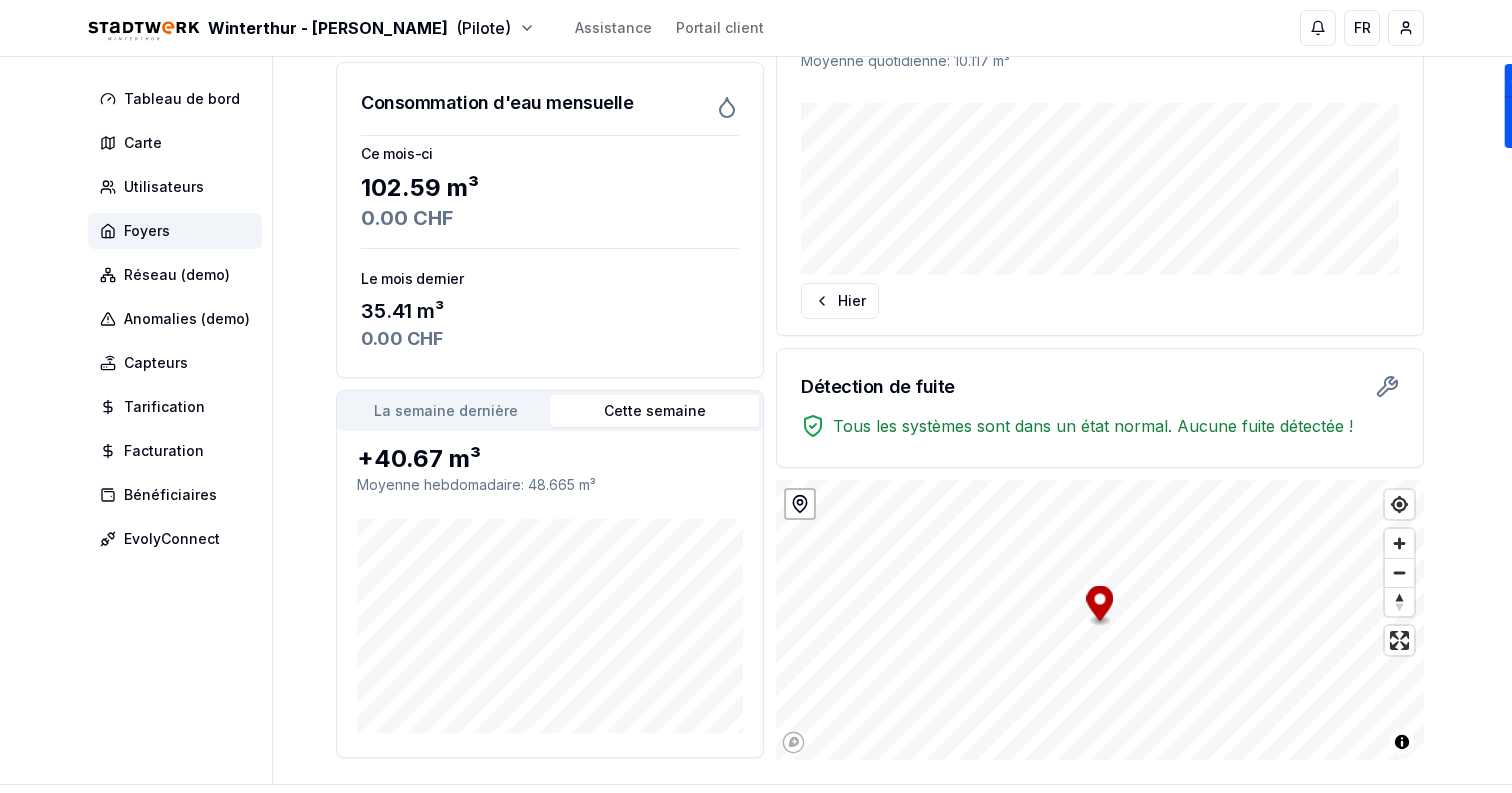scroll, scrollTop: 0, scrollLeft: 0, axis: both 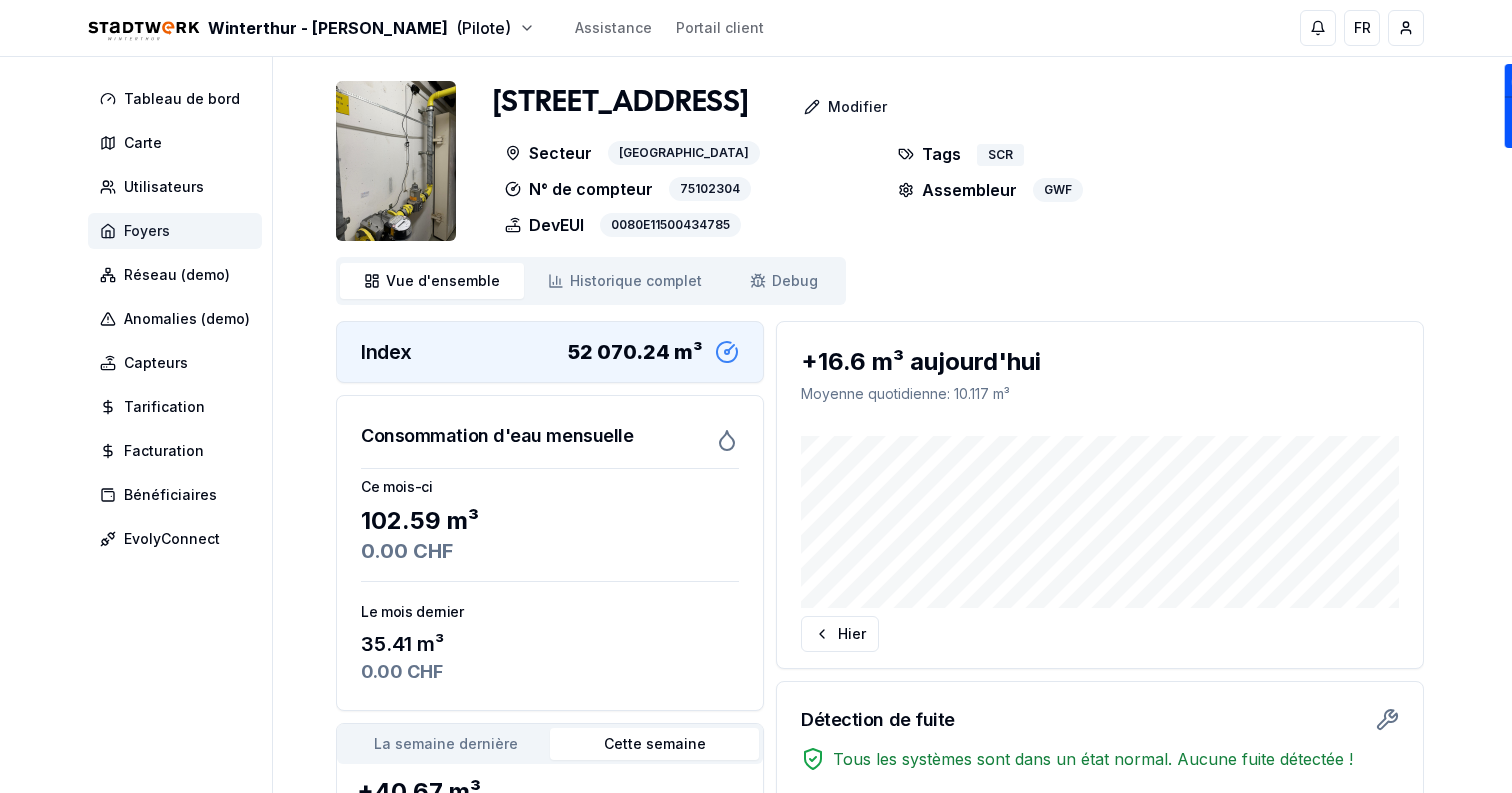 click on "Foyers" at bounding box center [175, 231] 